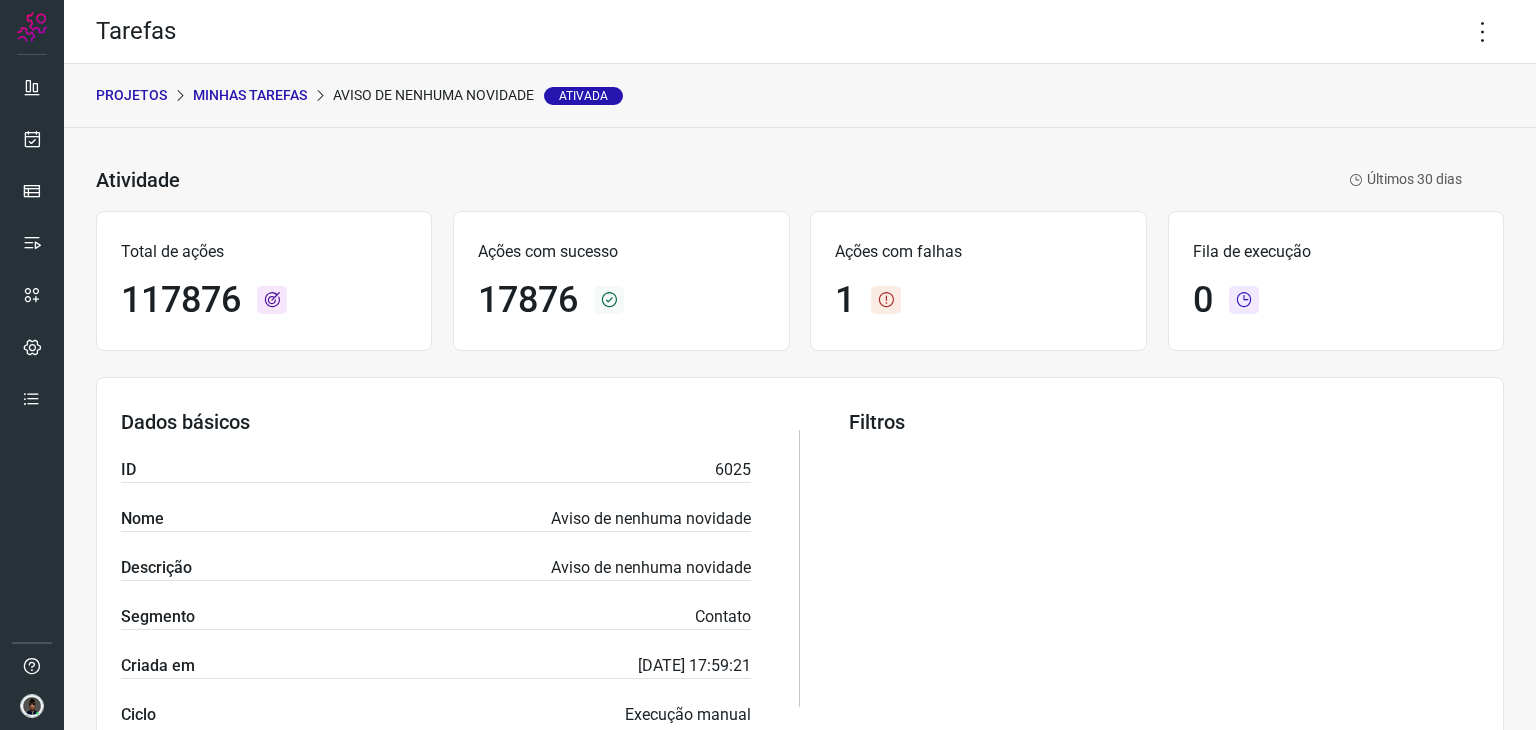 scroll, scrollTop: 0, scrollLeft: 0, axis: both 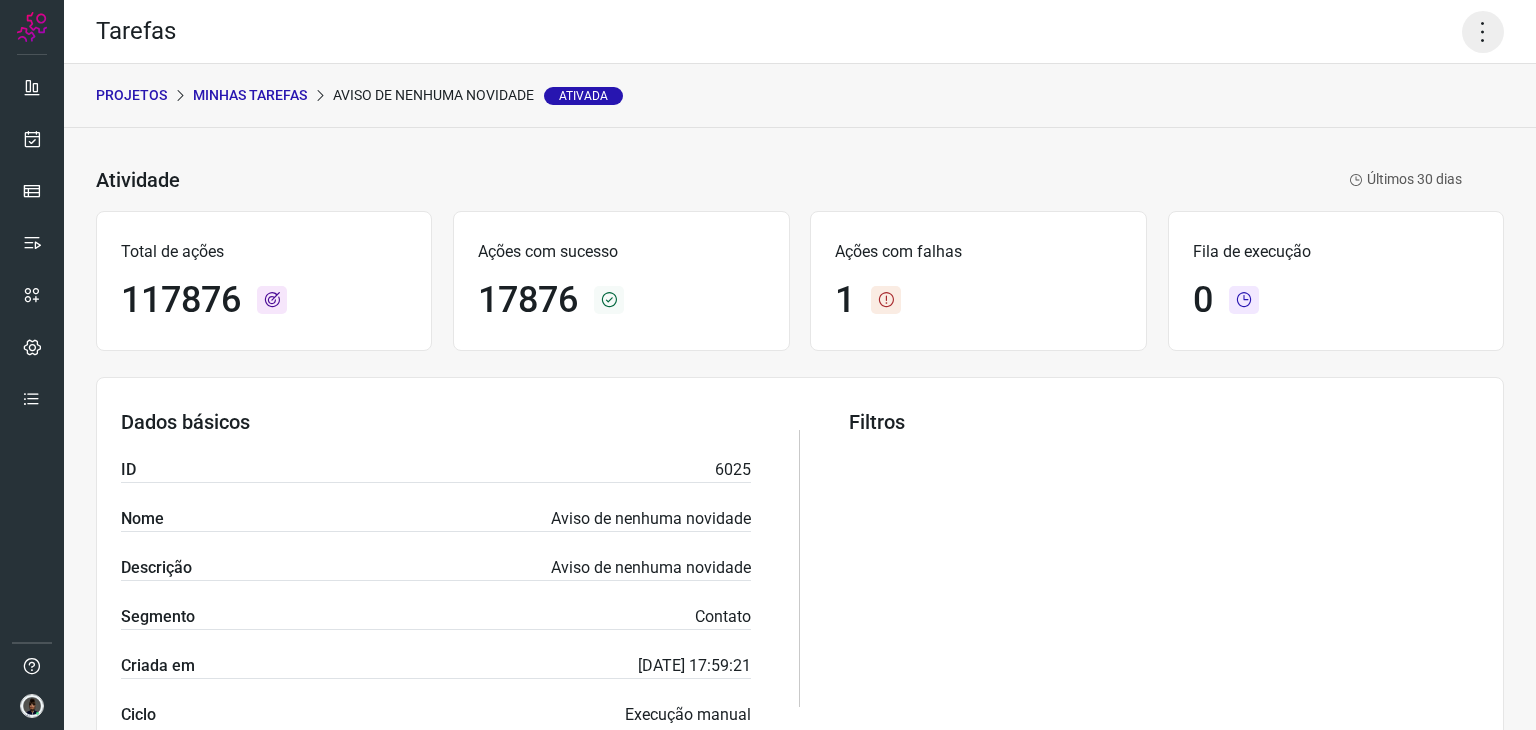 click 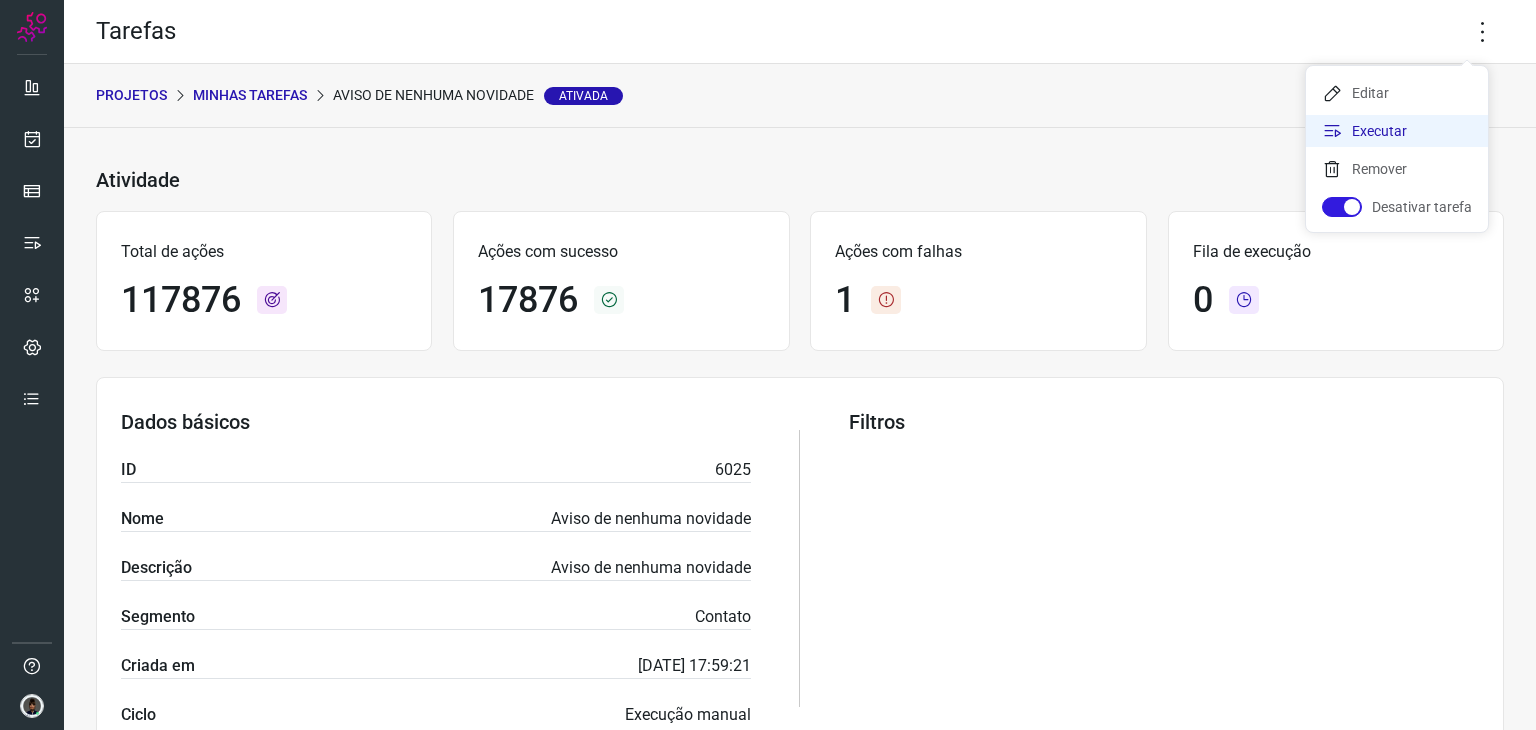 click on "Executar" 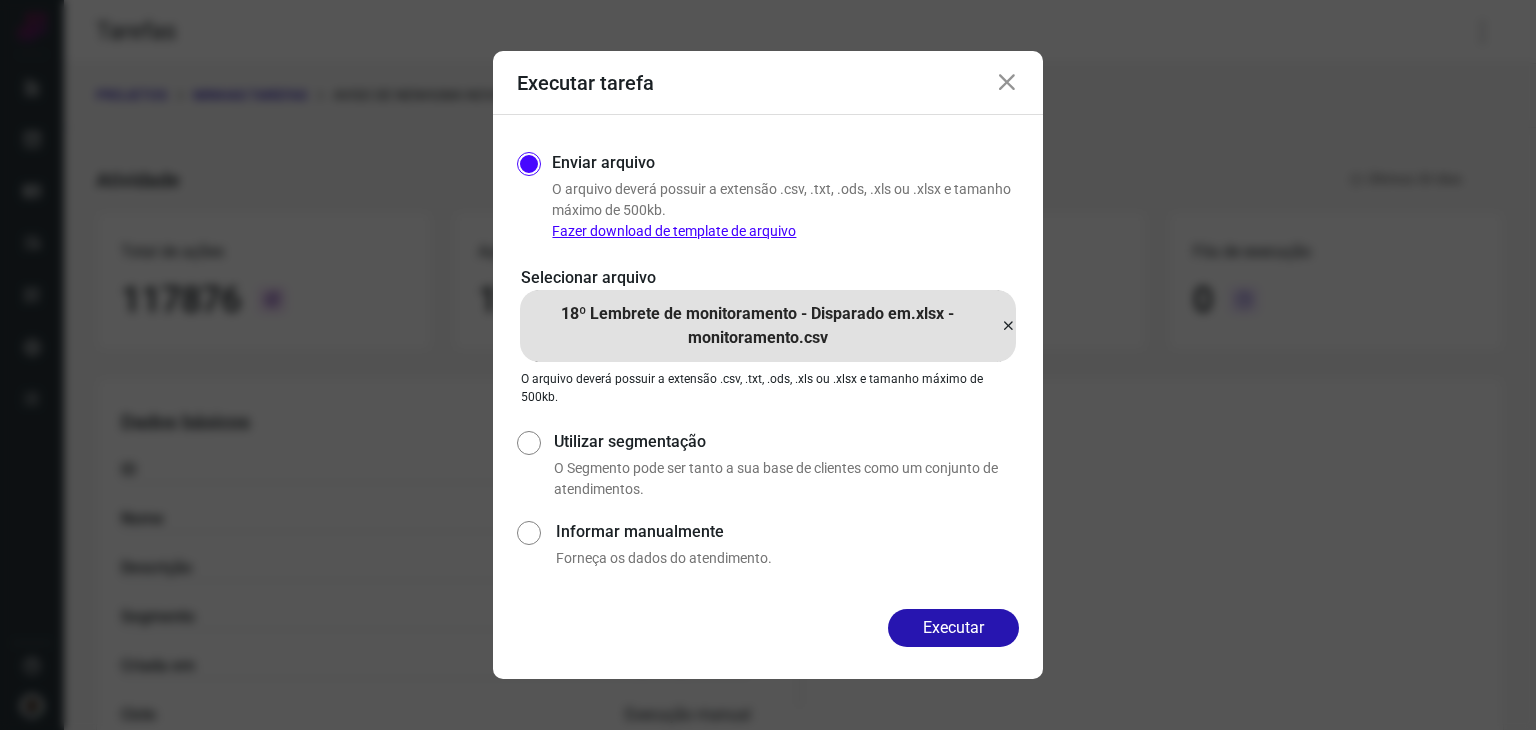 click at bounding box center [1008, 326] 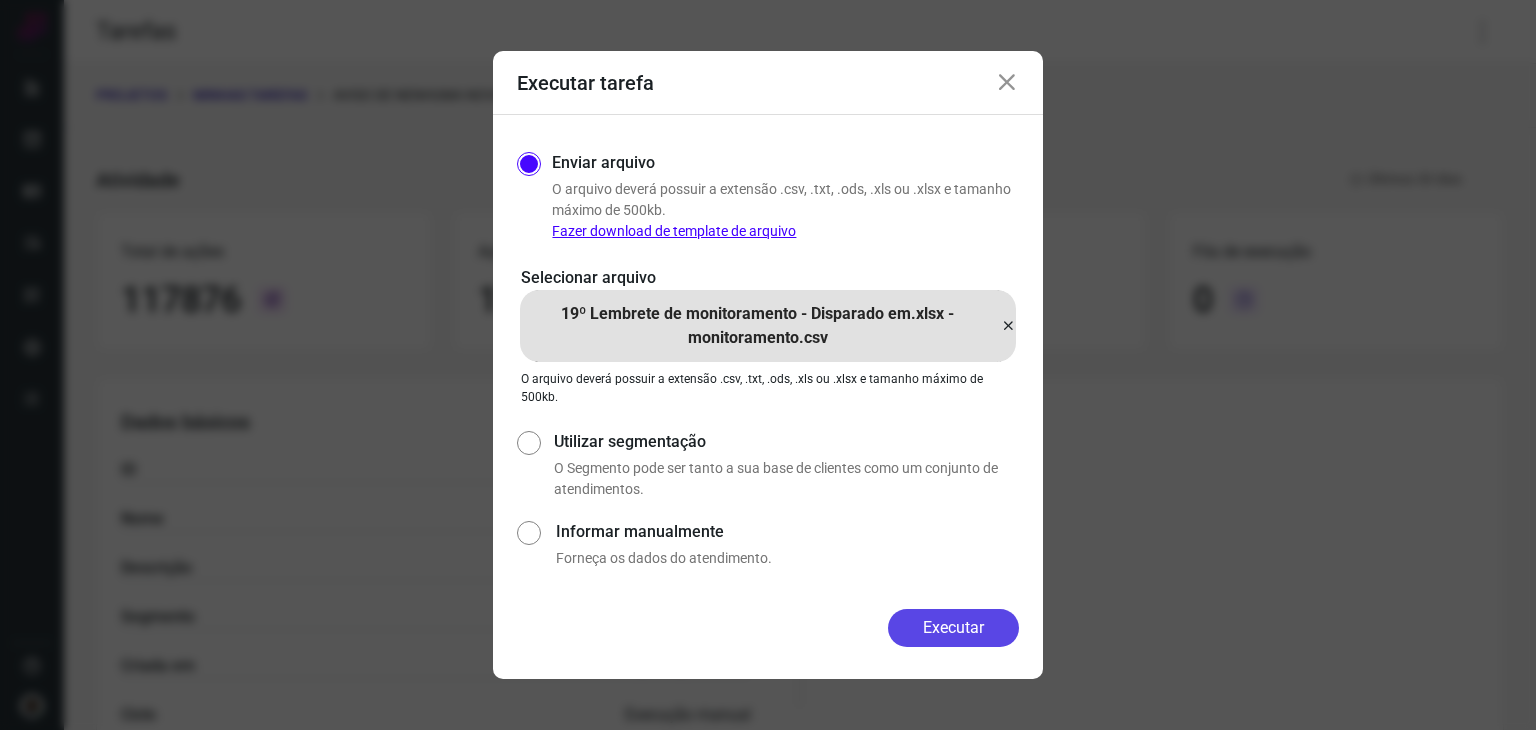 click on "Executar" at bounding box center [953, 628] 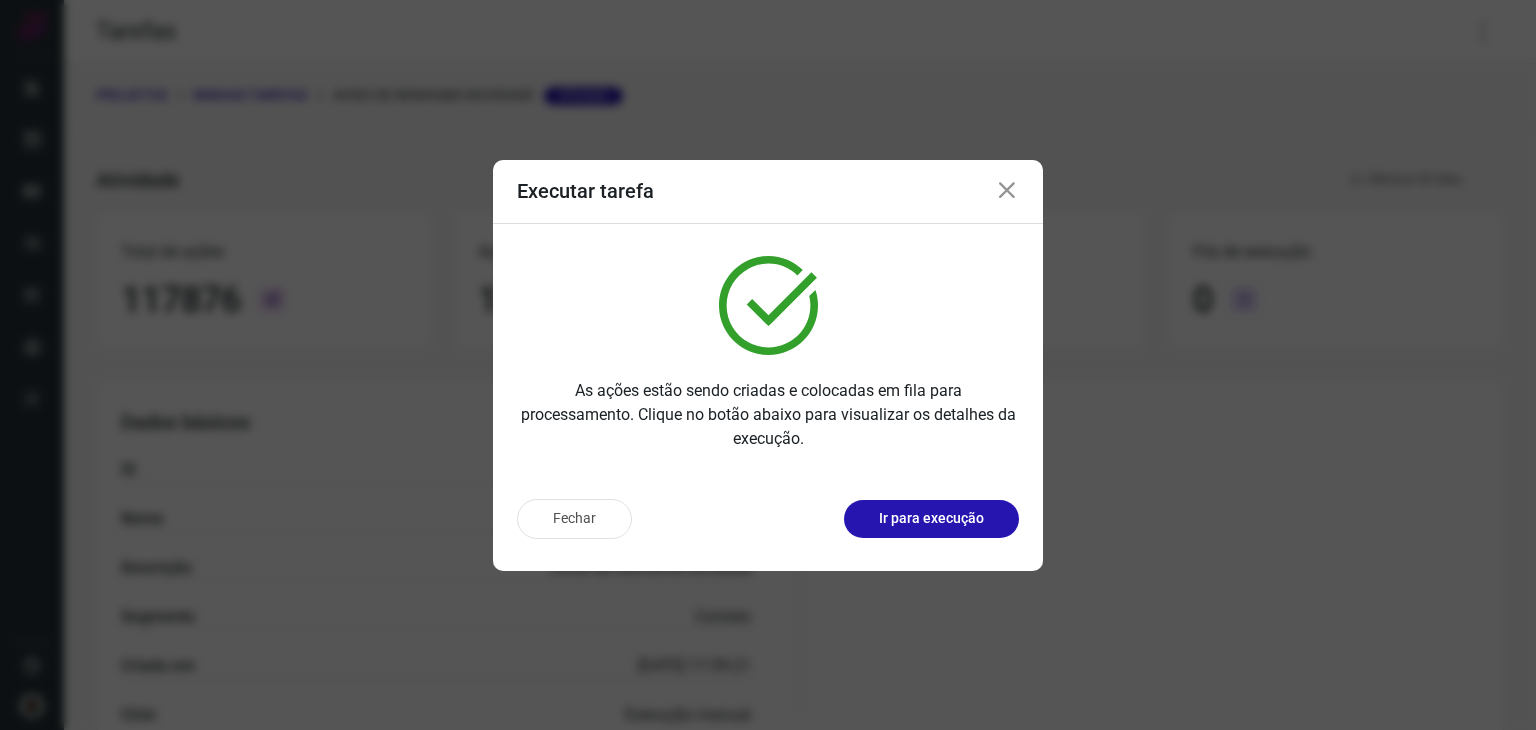 click at bounding box center [1007, 191] 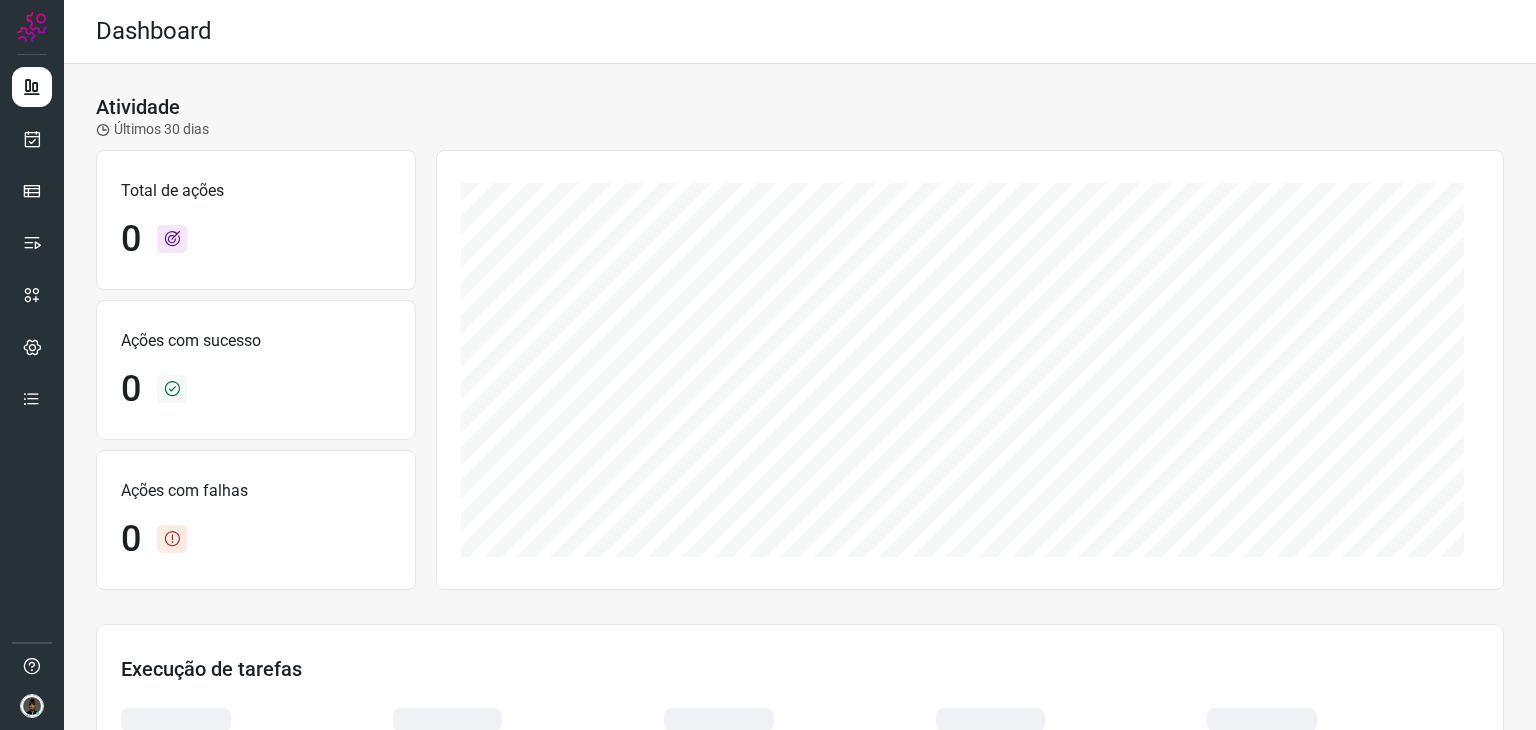 scroll, scrollTop: 0, scrollLeft: 0, axis: both 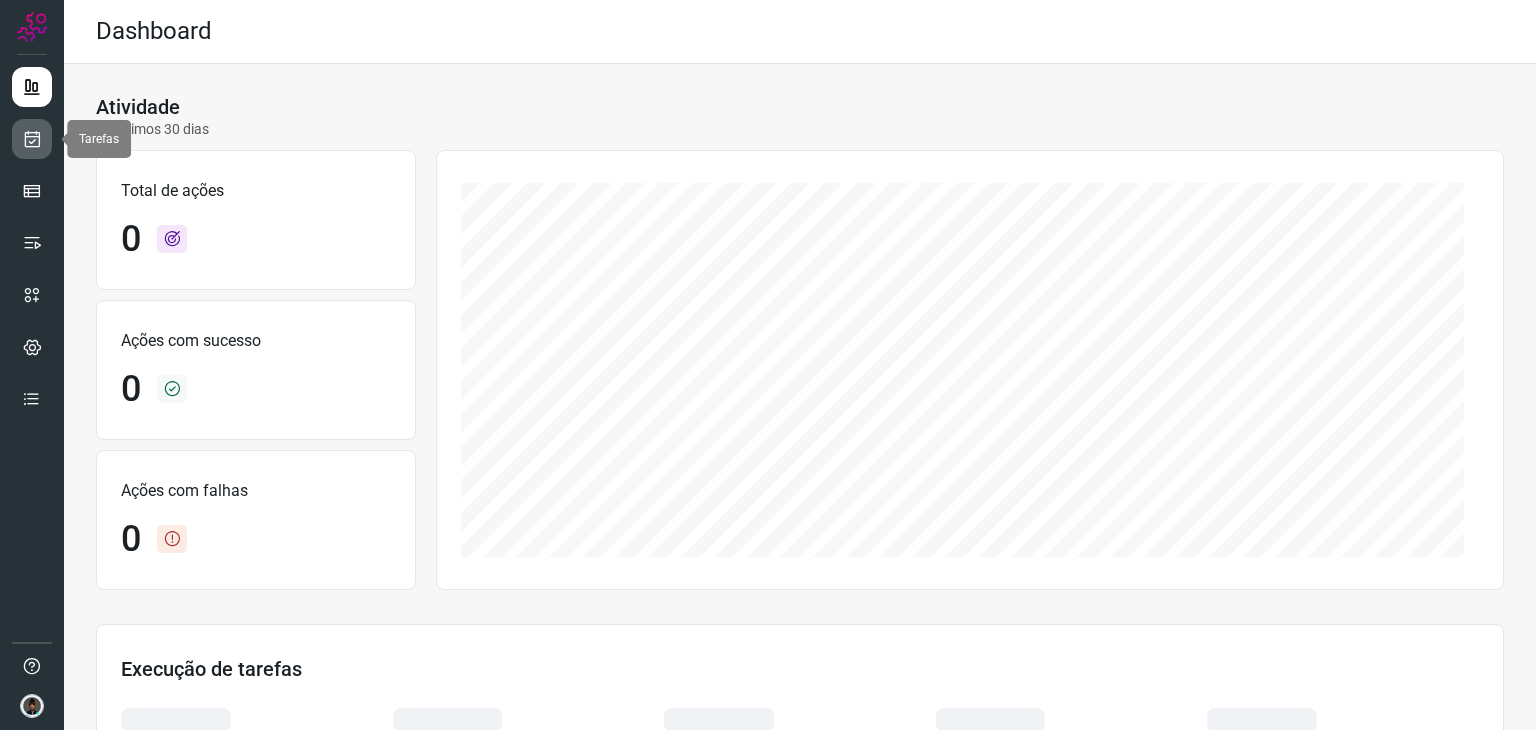 click at bounding box center (32, 139) 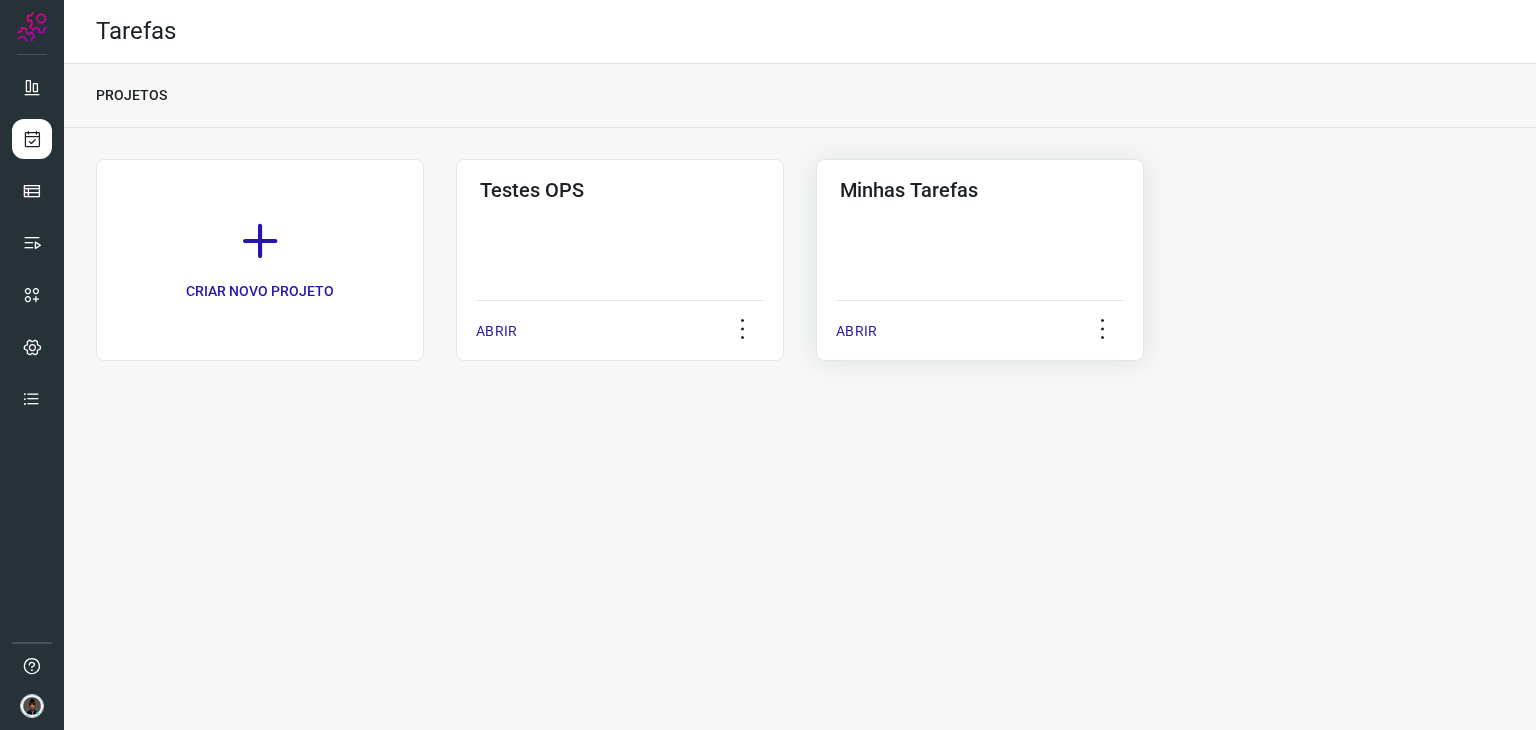 click on "Minhas Tarefas  ABRIR" 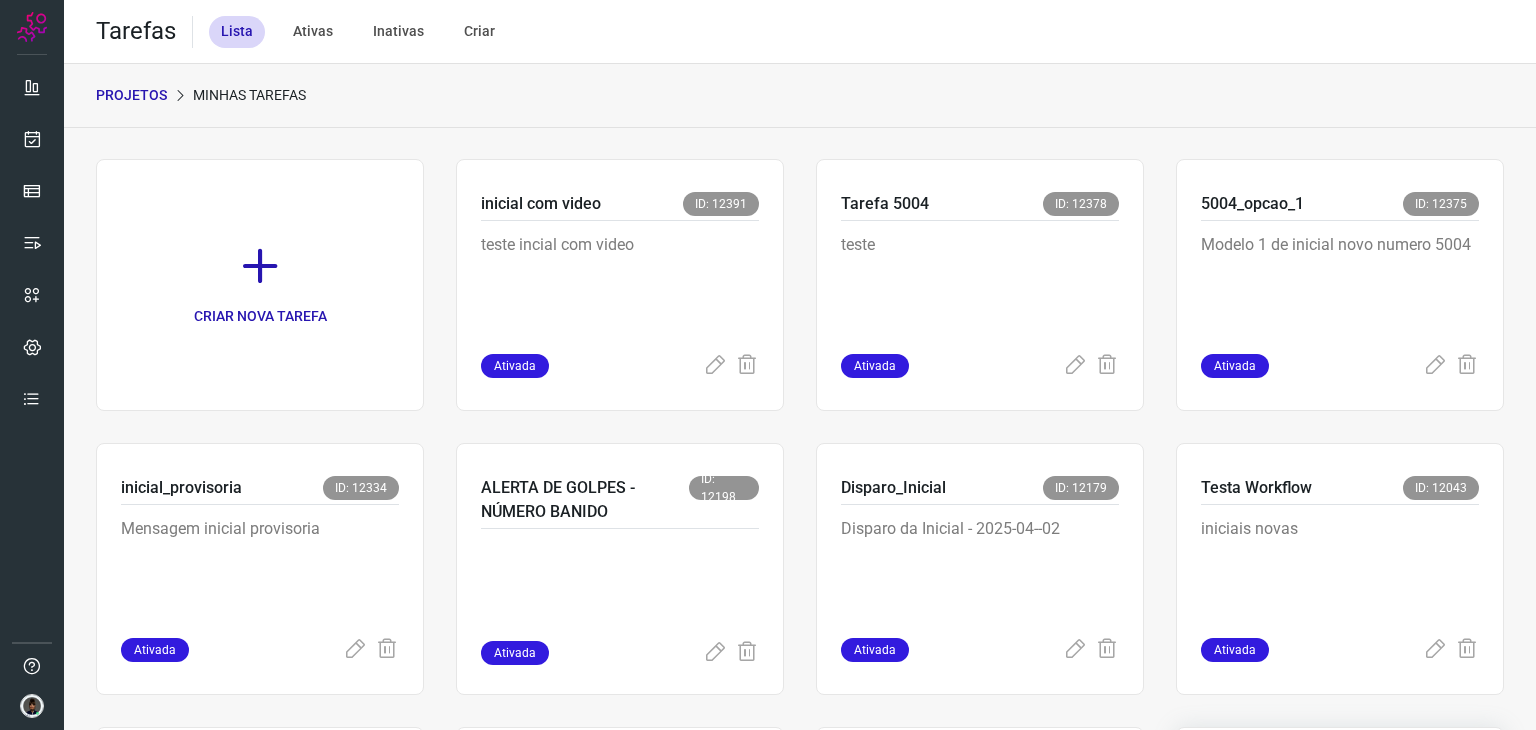 scroll, scrollTop: 1259, scrollLeft: 0, axis: vertical 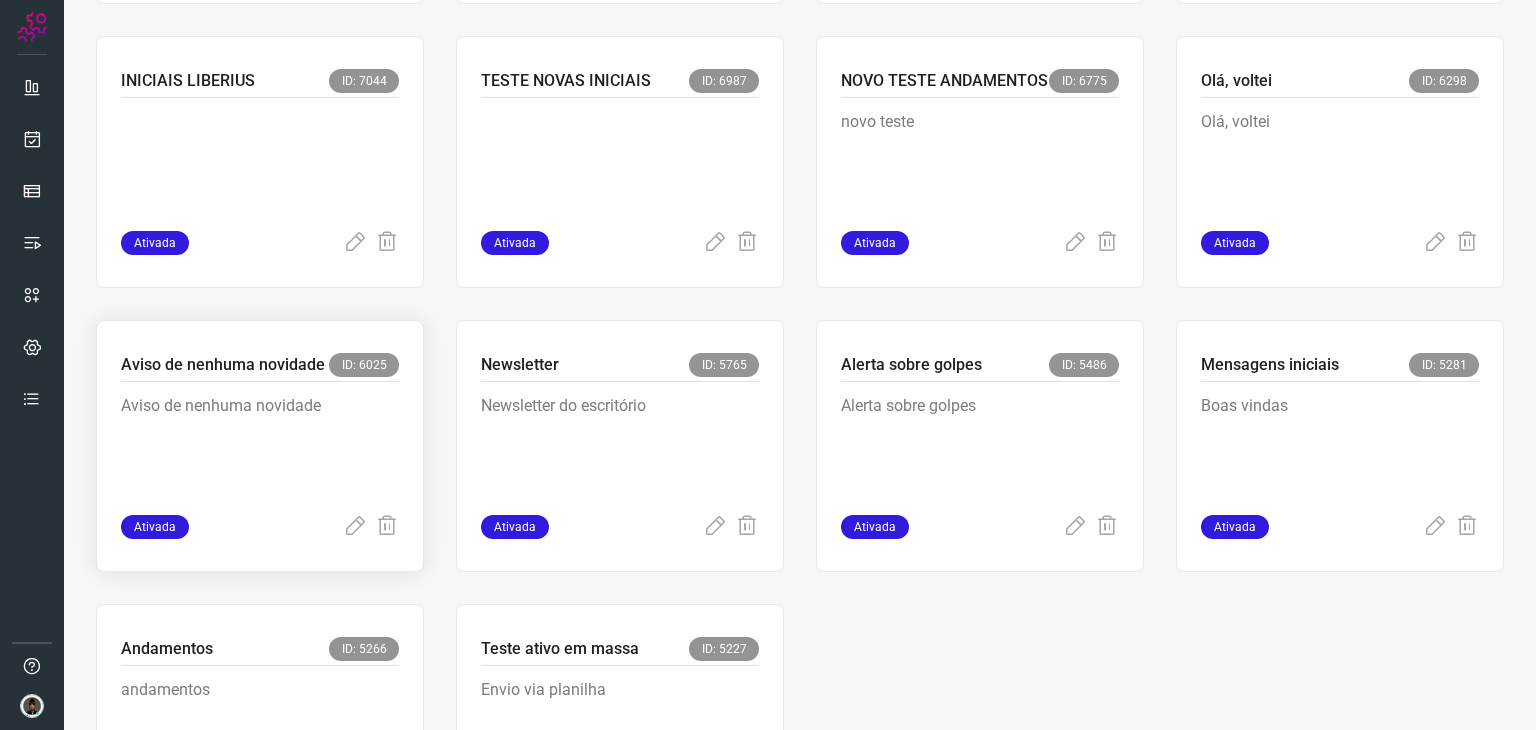 click on "Aviso de nenhuma novidade" at bounding box center (260, 444) 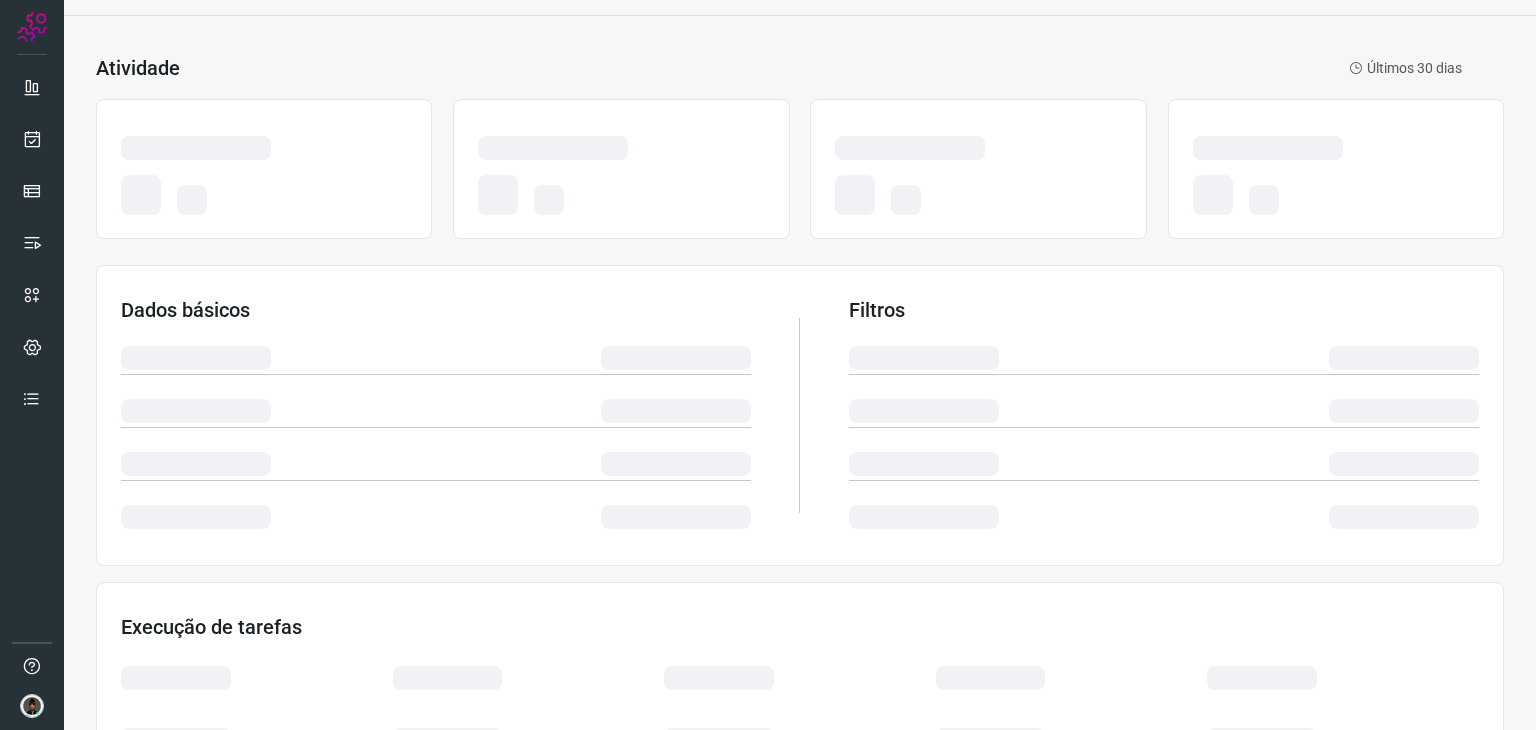 scroll, scrollTop: 0, scrollLeft: 0, axis: both 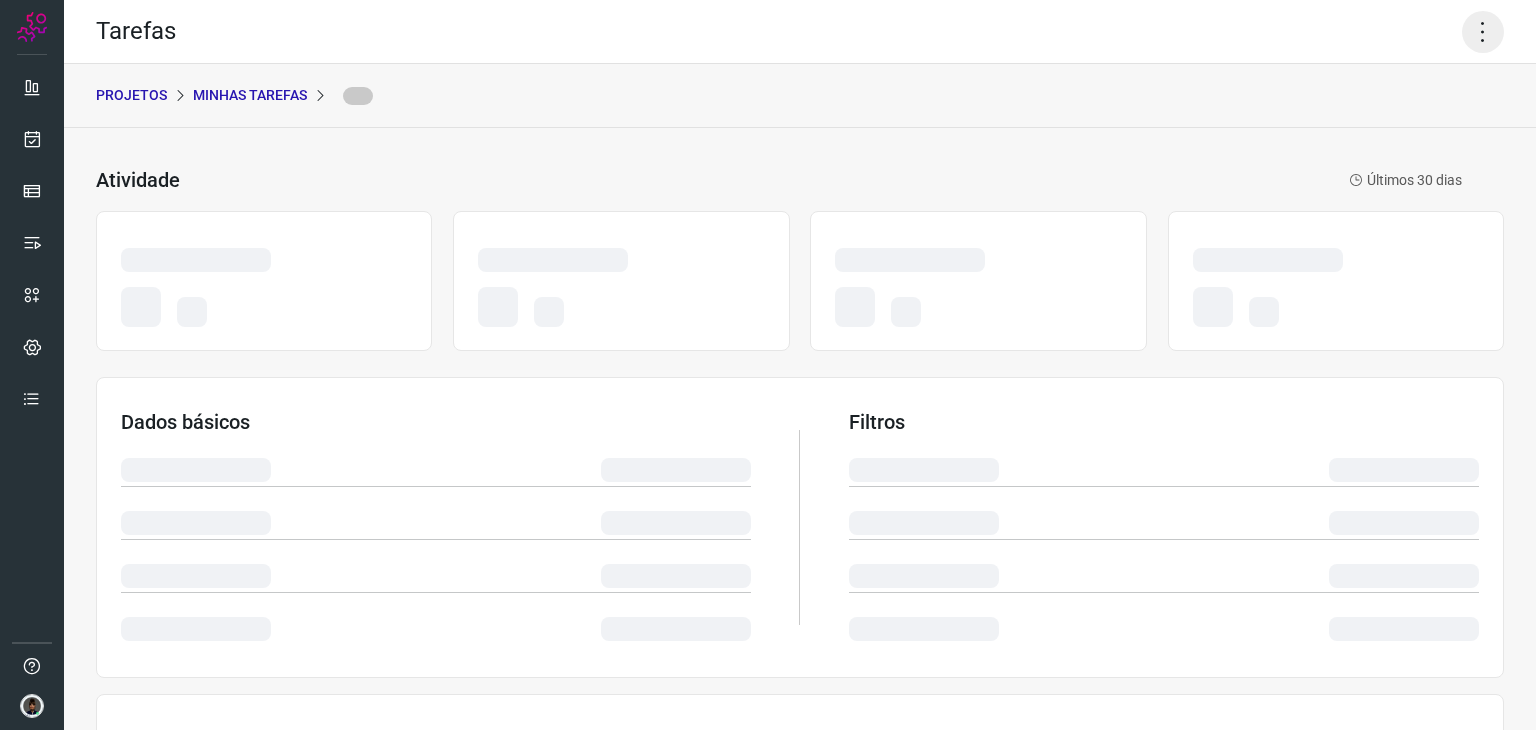 click 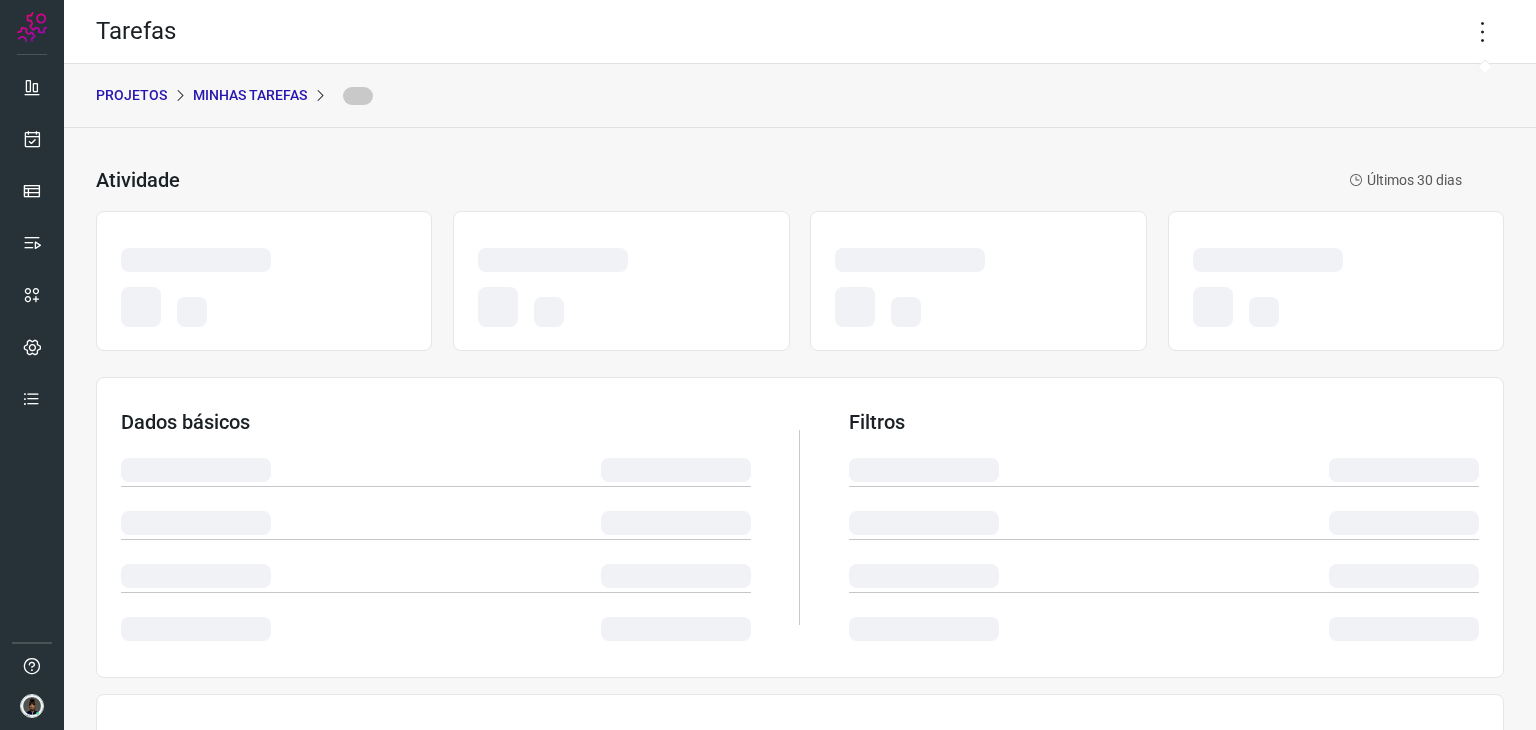 click on "Tarefas" at bounding box center (800, 32) 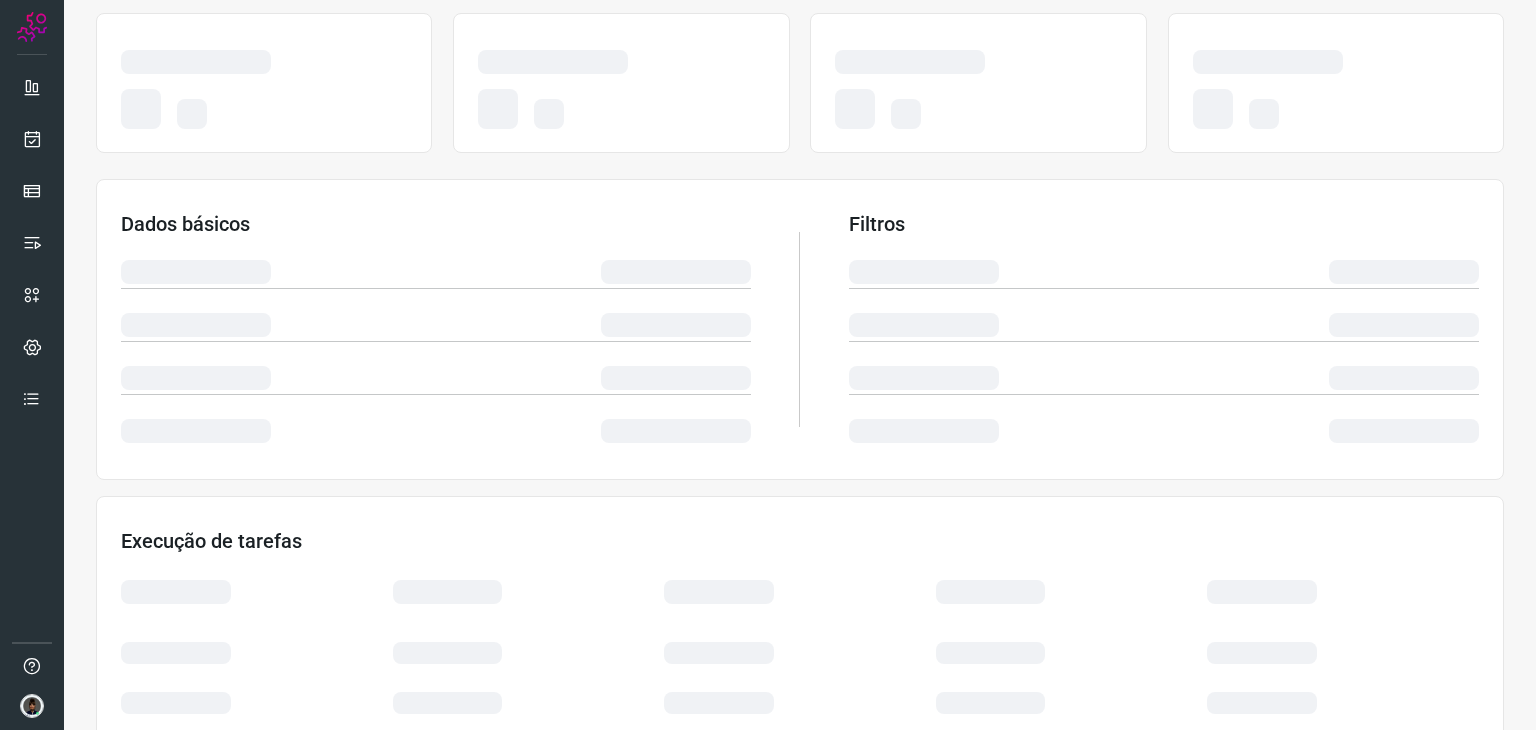 scroll, scrollTop: 0, scrollLeft: 0, axis: both 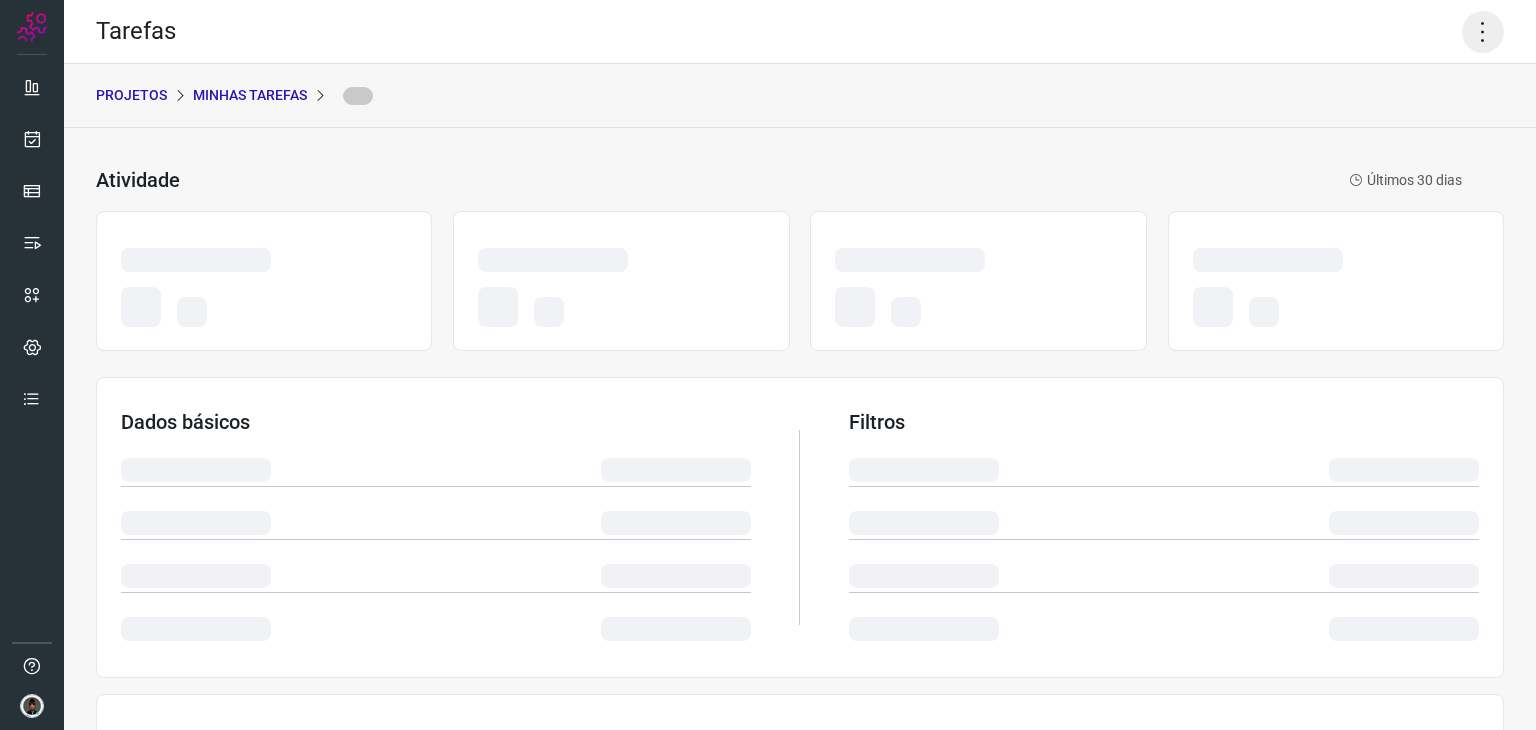 click 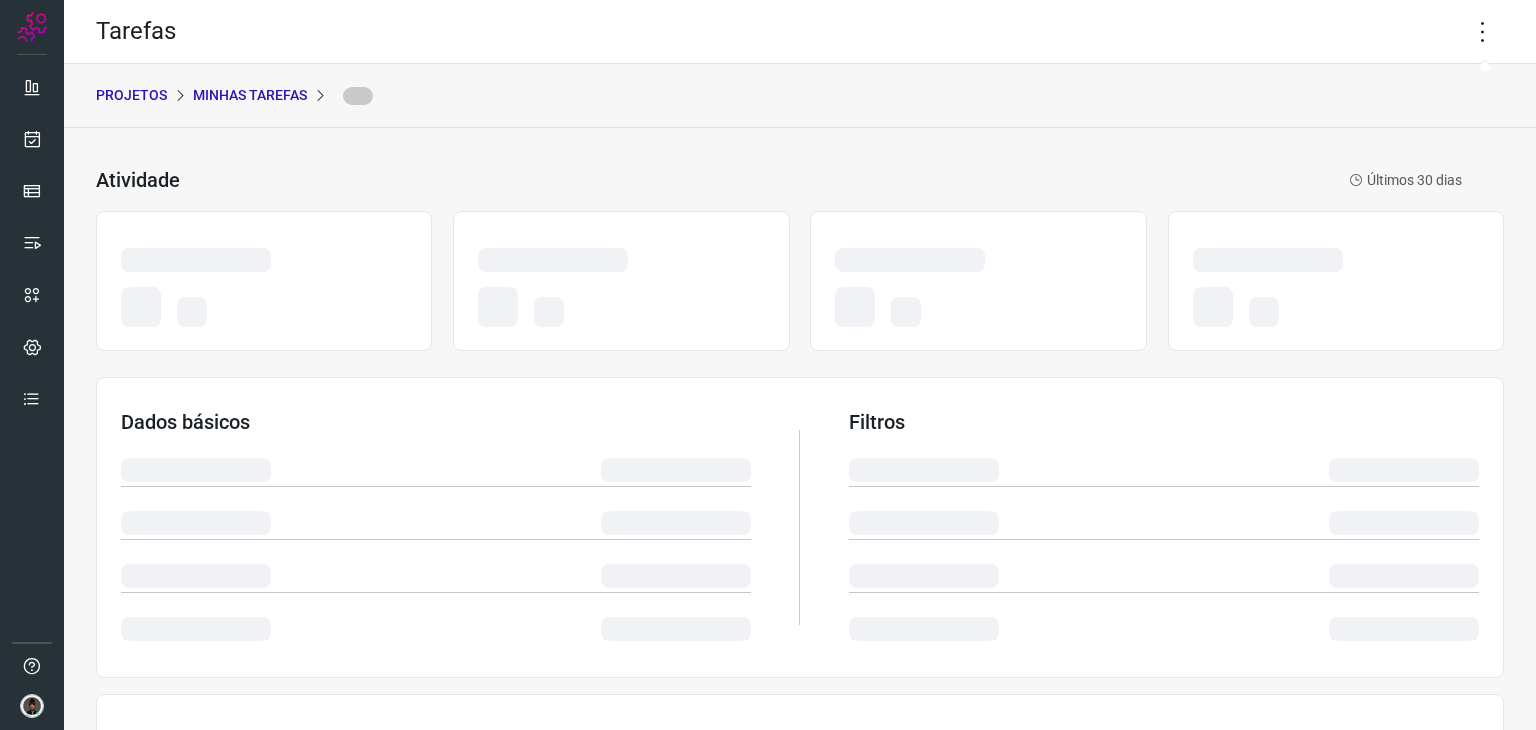 click on "PROJETOS  Minhas Tarefas" at bounding box center [800, 96] 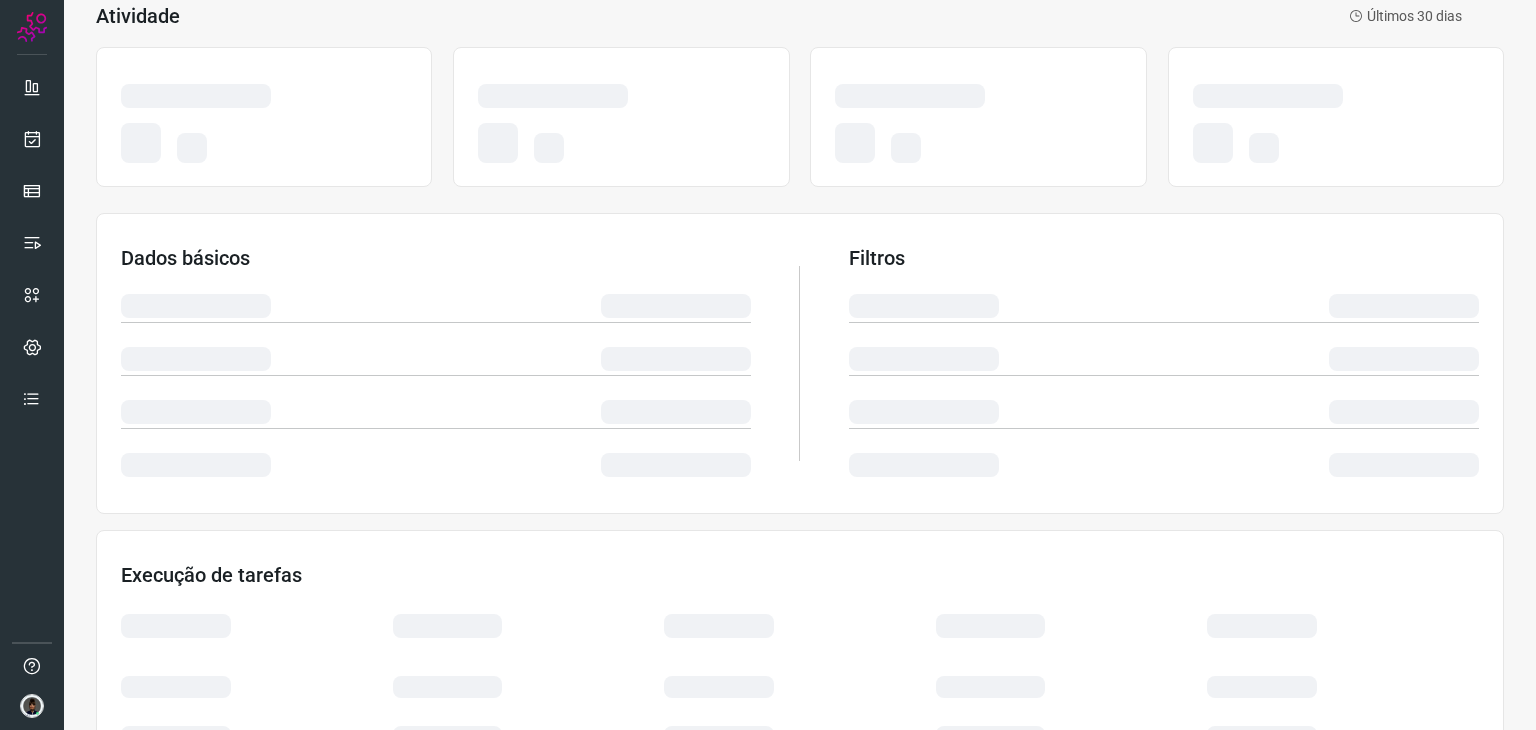 scroll, scrollTop: 0, scrollLeft: 0, axis: both 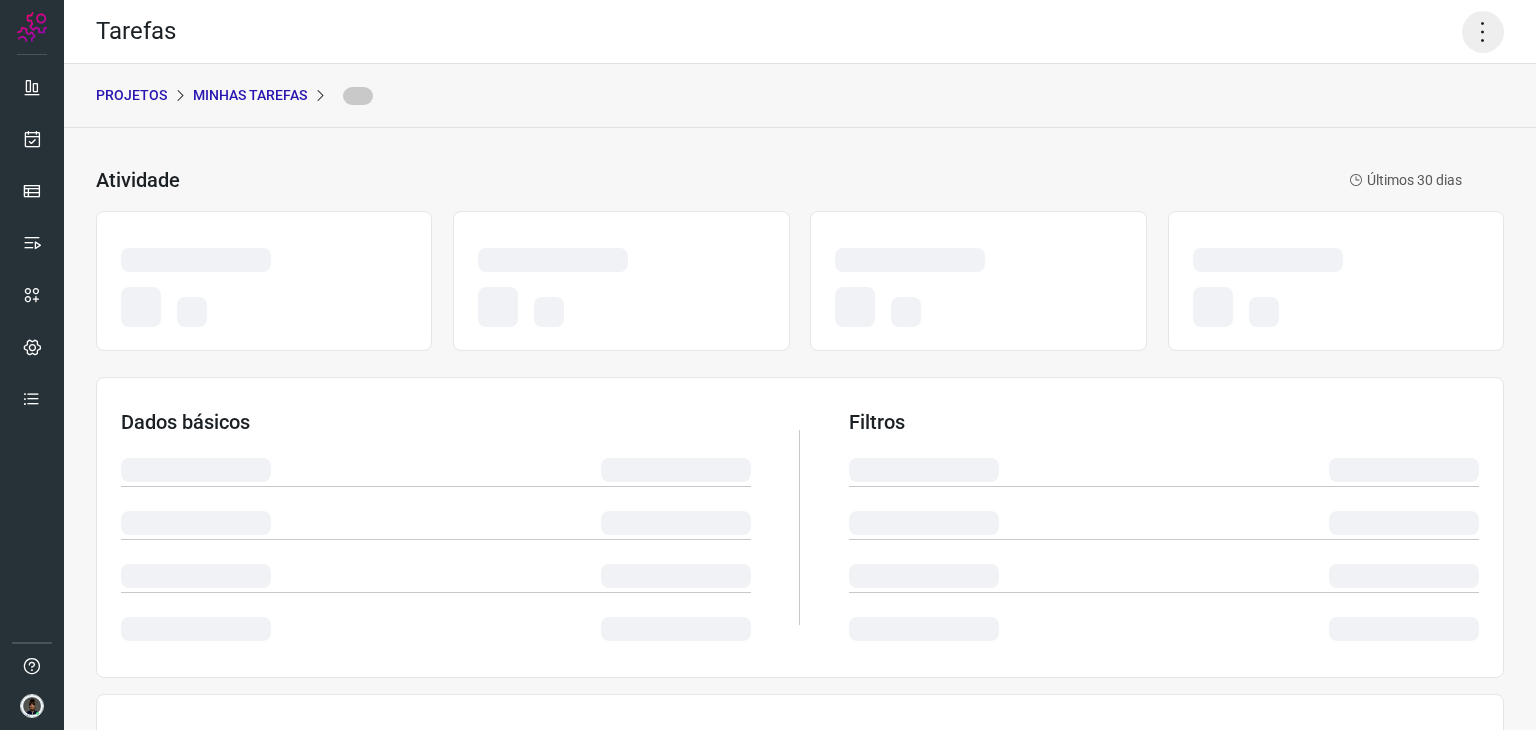 click 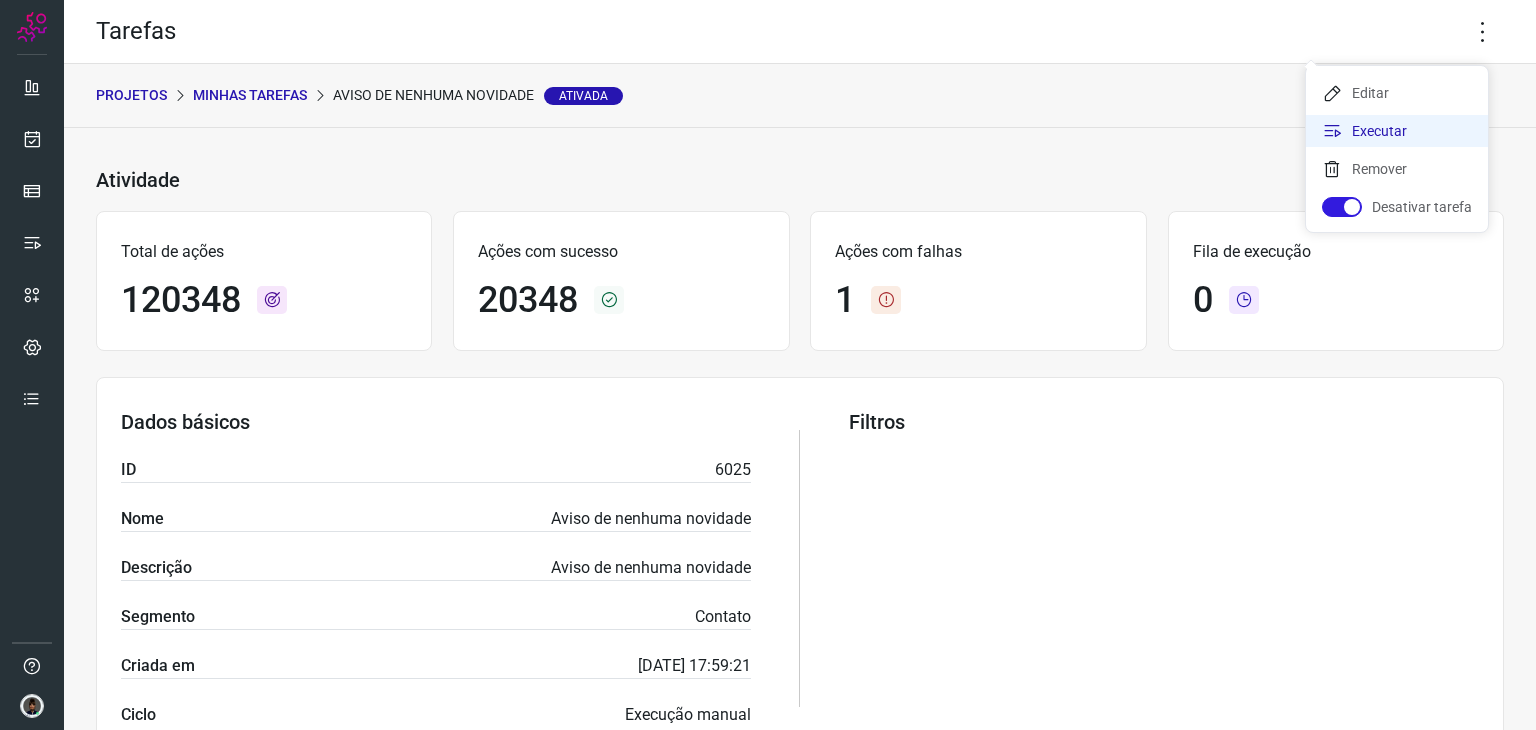 click on "Executar" 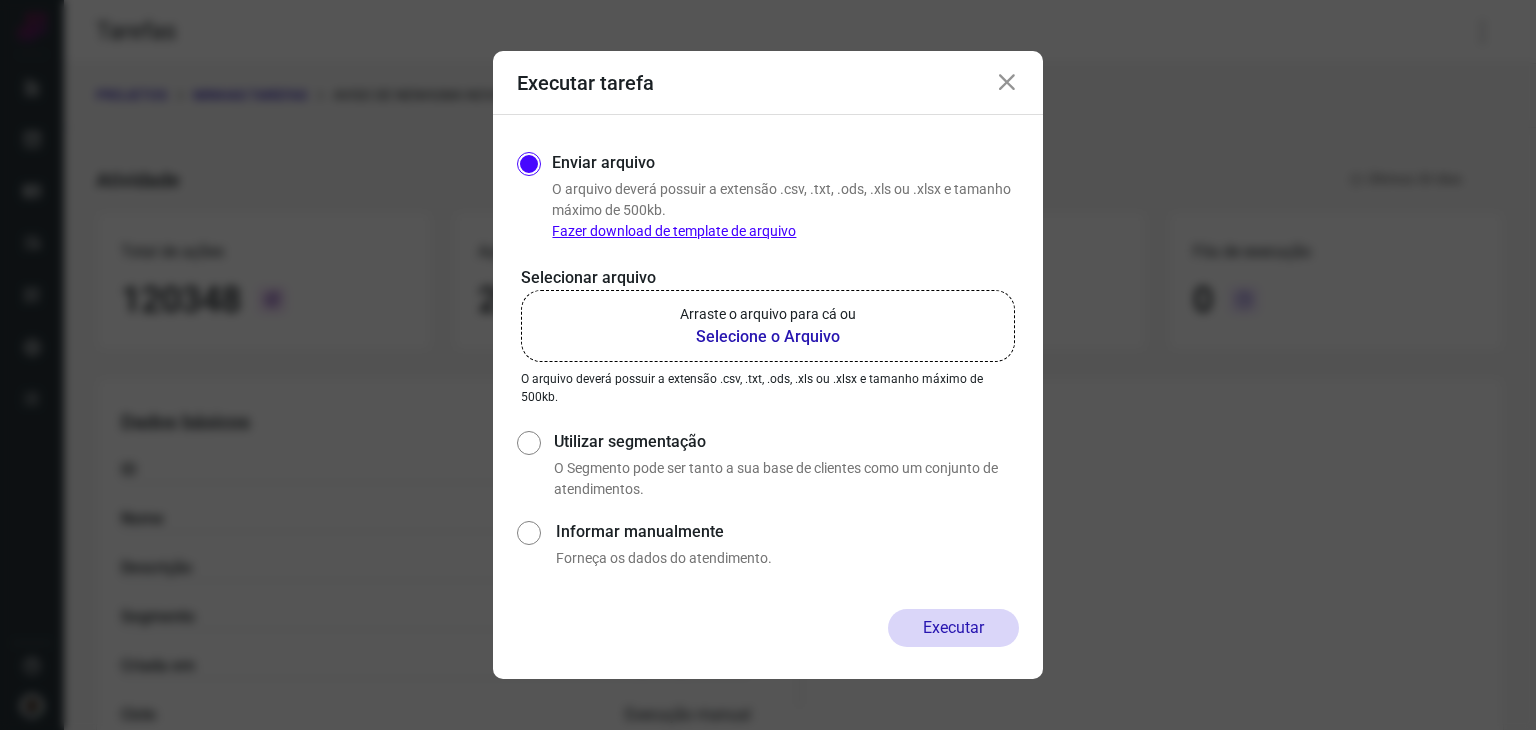 click on "Selecionar arquivo Arraste o arquivo para cá ou Selecione o Arquivo Arraste o arquivo para cá ou Selecione o Arquivo  O arquivo deverá possuir a extensão .csv, .txt, .ods, .xls ou .xlsx e tamanho máximo de 500kb." at bounding box center [768, 336] 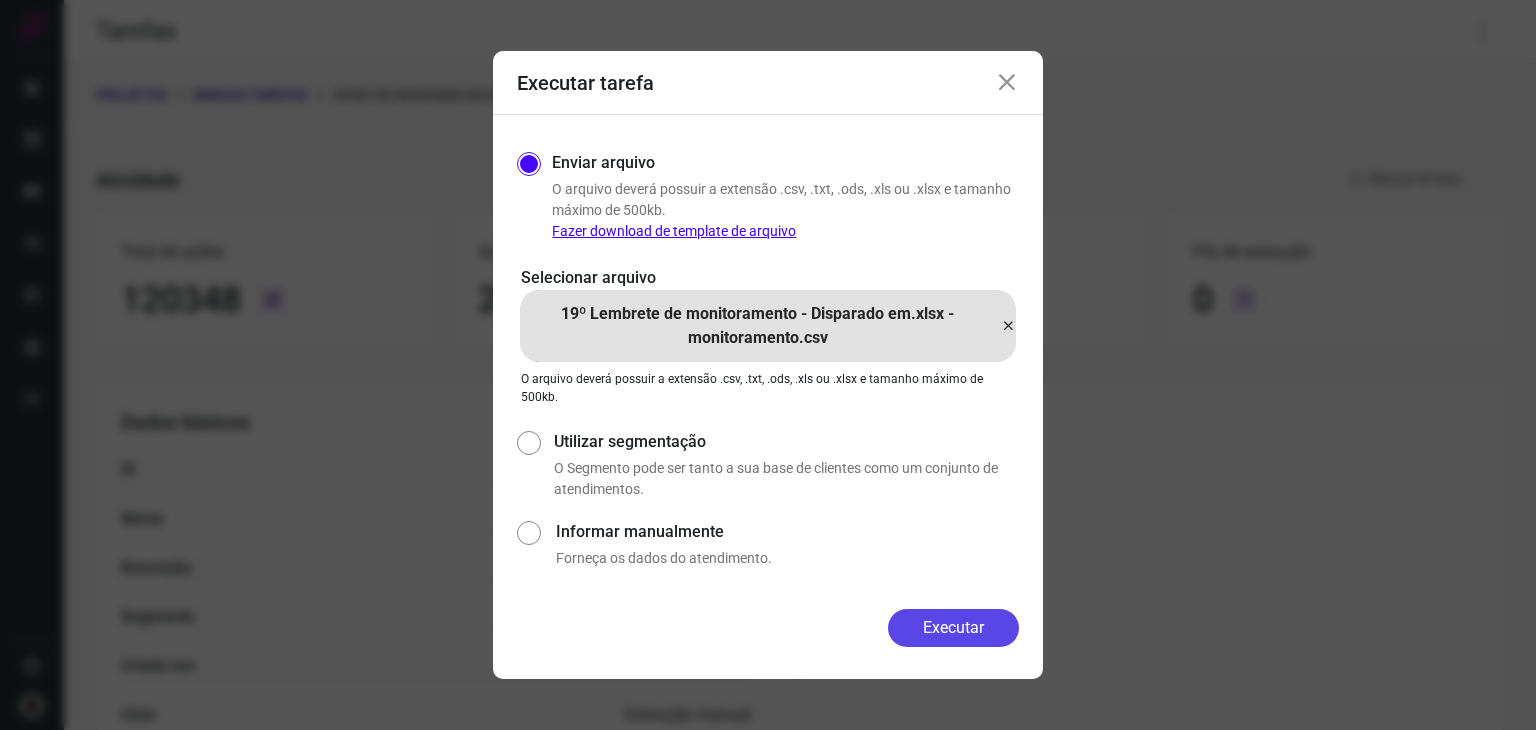 click on "Executar" at bounding box center [953, 628] 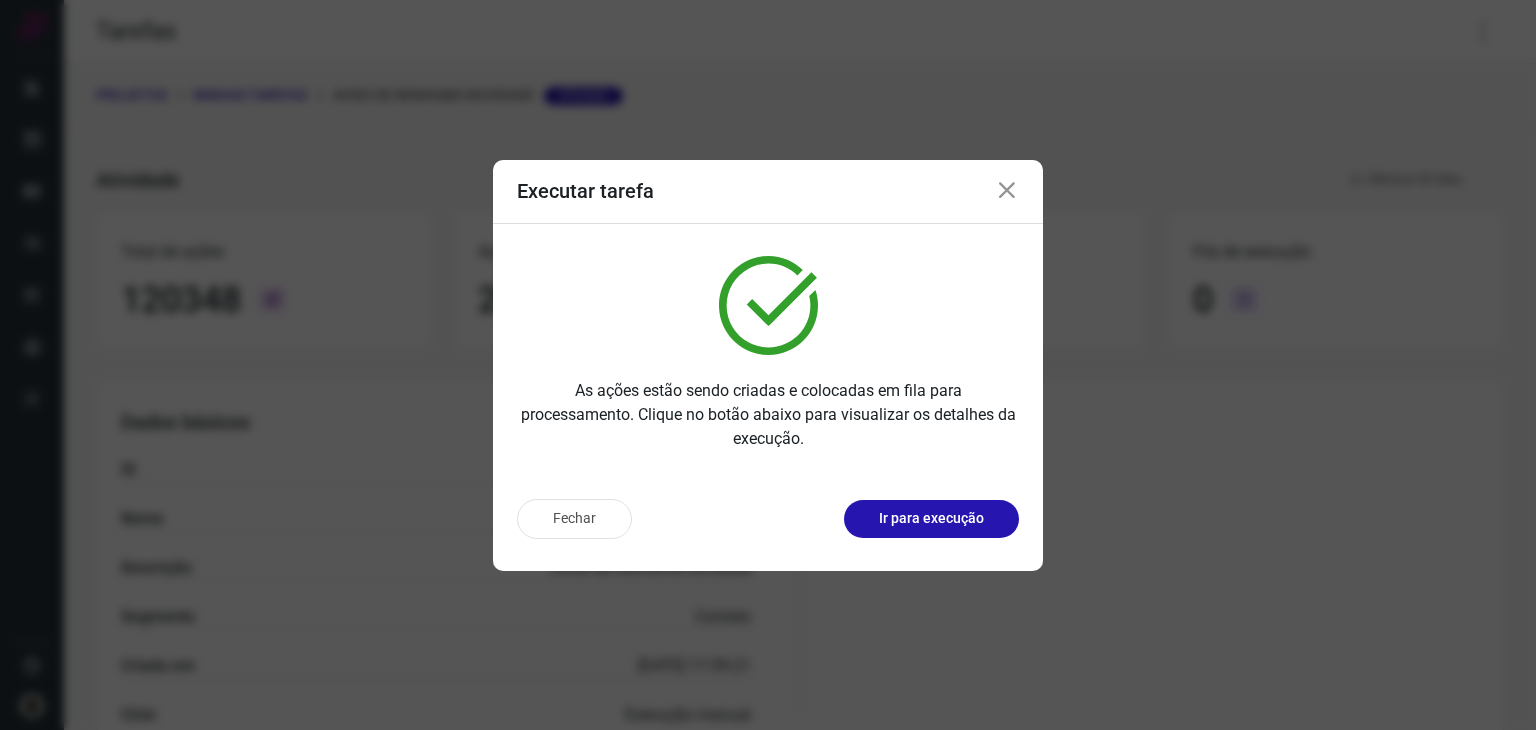 click at bounding box center [1007, 191] 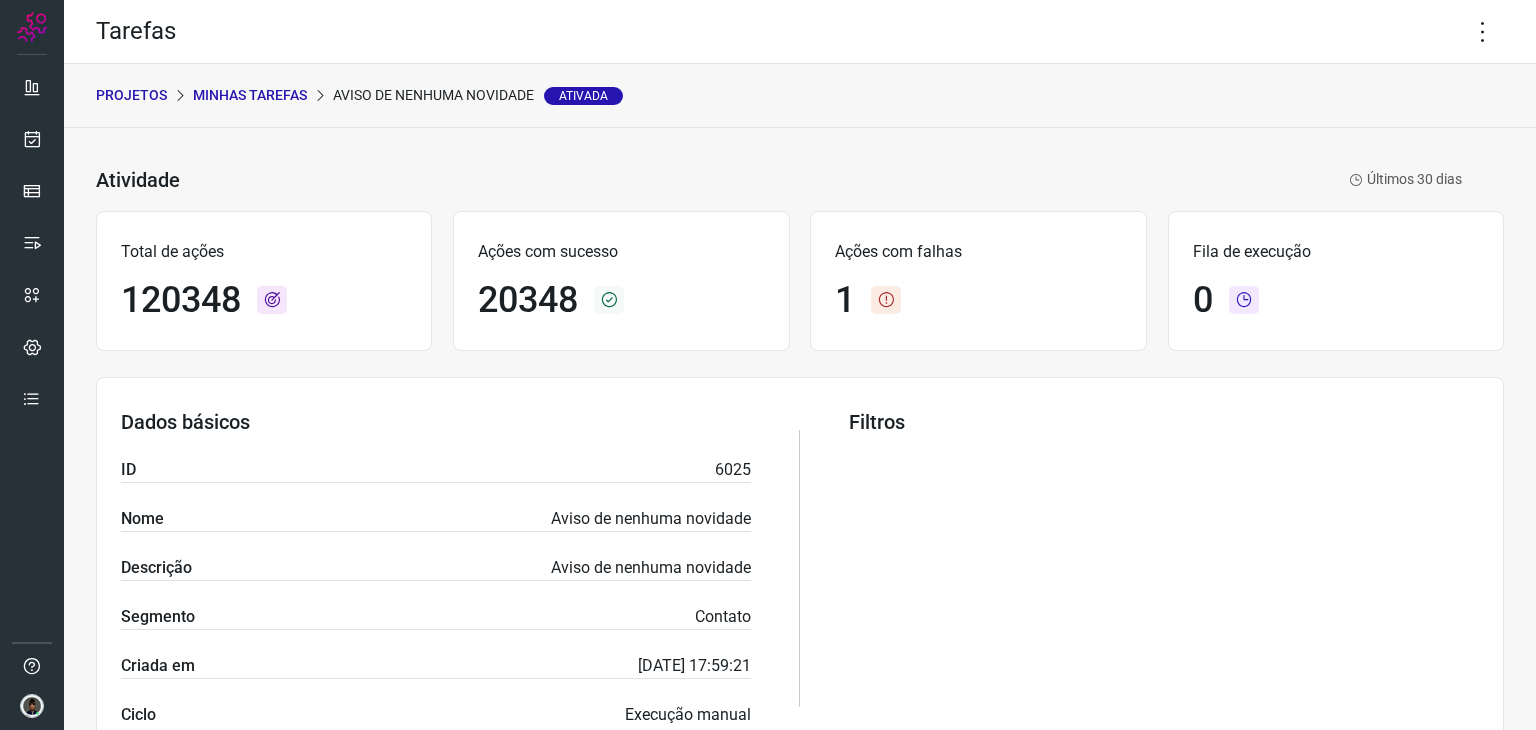 click on "Atividade Aviso de nenhuma novidade Ativada  Últimos 30 dias Total de ações 120348 Ações com sucesso 20348 Ações com falhas 1 Fila de execução 0 Dados básicos ID 6025 Nome Aviso de nenhuma novidade Descrição Aviso de nenhuma novidade Segmento Contato Criada em [DATE] 17:59:21 Ciclo Execução manual Filtros Execução de tarefas ID Execução Nome Total de ações Com sucesso Com falha Status Iniciado 76898 Aviso de nenhuma novidade 821 821 0 Processado [DATE] 12:20 Exportar Visualizar 76896 Aviso de nenhuma novidade 822 822 0 Processado [DATE] 12:10 Exportar Visualizar 76894 Aviso de nenhuma novidade 829 829 0 Processado [DATE] 11:56 Exportar Visualizar 76781 Aviso de nenhuma novidade 858 858 0 Processado [DATE] 16:46 Exportar Visualizar 76780 Aviso de nenhuma novidade 800 800 0 Processado [DATE] 16:22 Exportar Visualizar 76642 [STREET_ADDRESS] 1024 0 Processado [DATE] 14:57 Exportar Visualizar 76637 Aviso de nenhuma novidade 682 682 0 Processado [DATE] 14:28 76636" at bounding box center [800, 801] 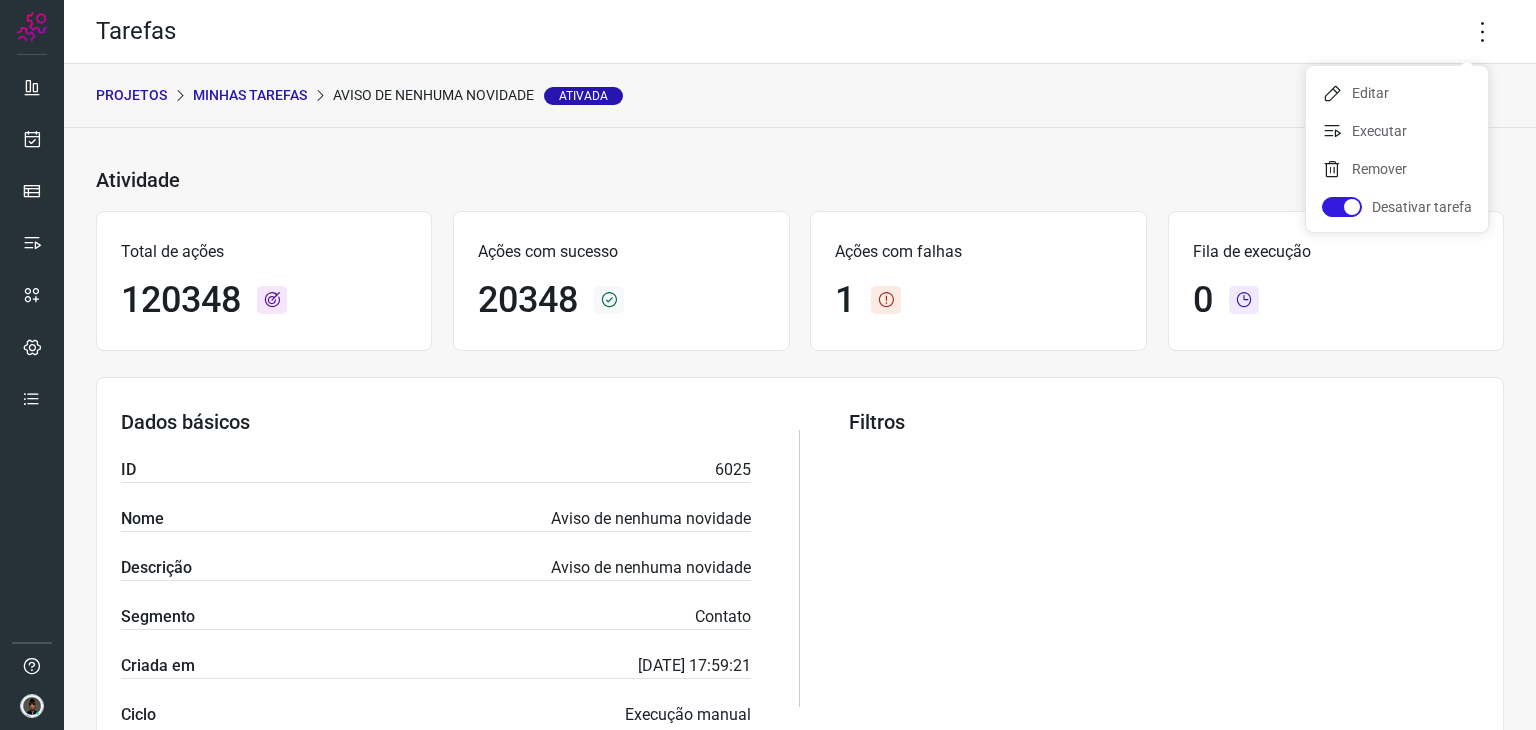 click on "Editar   Executar   Remover   Desativar tarefa" 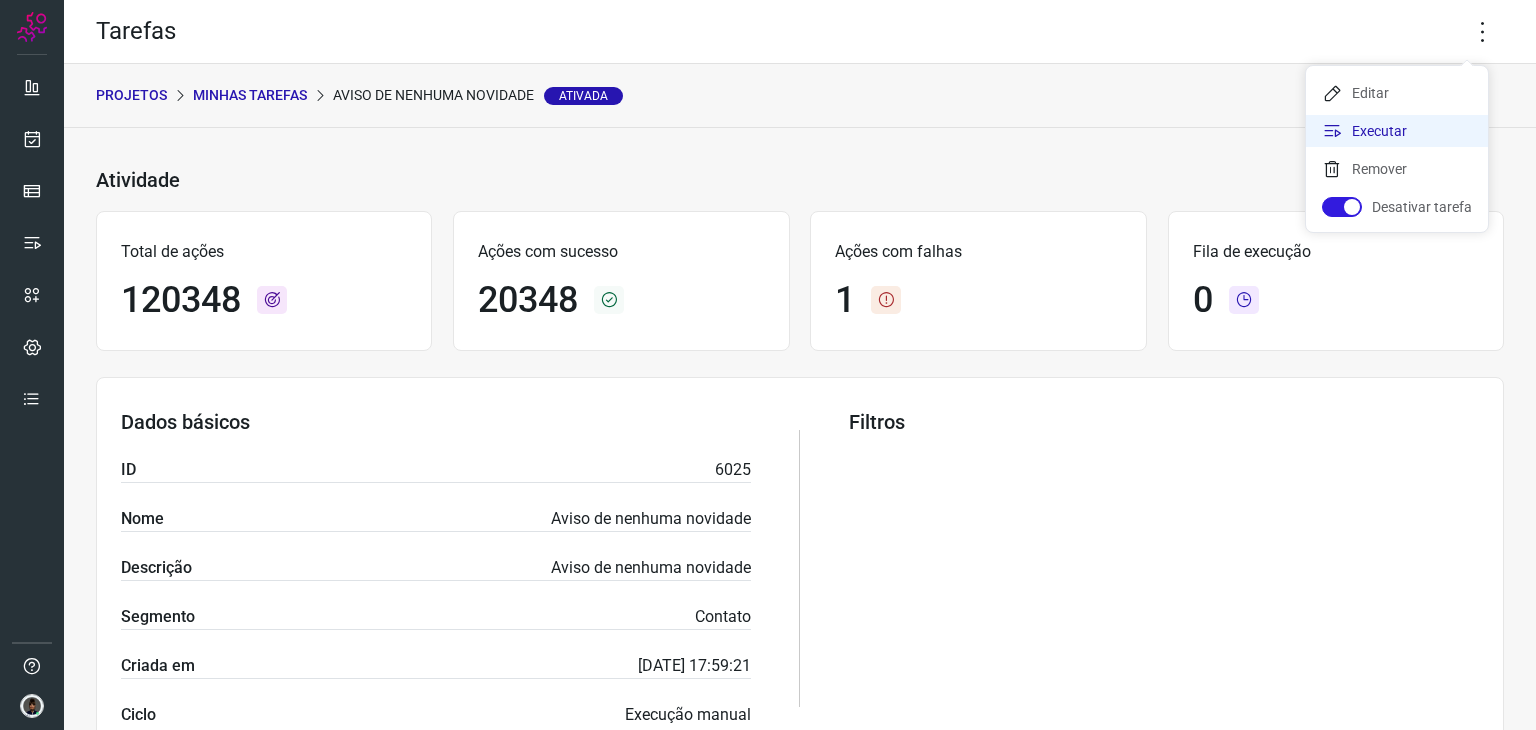 click on "Executar" 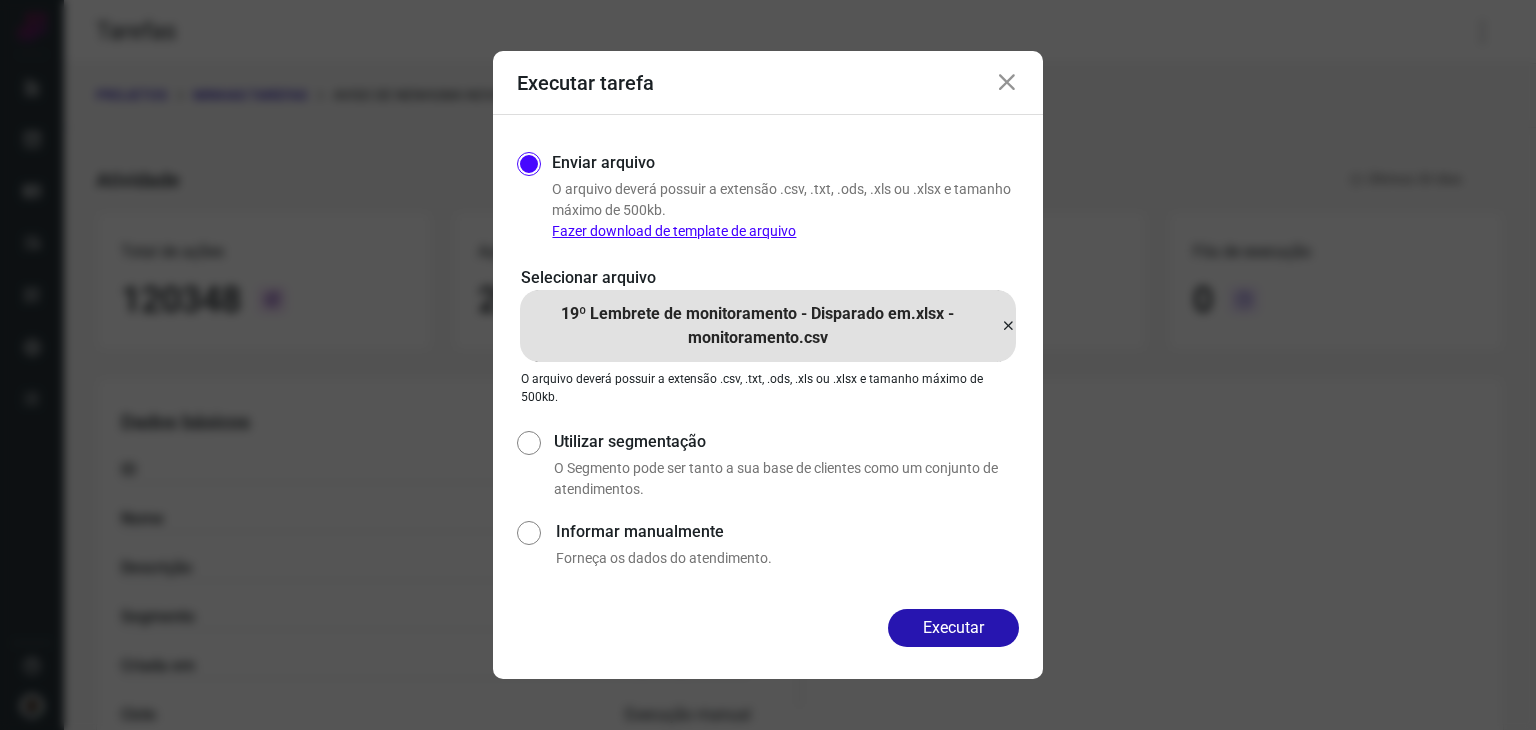 click on "19º Lembrete de monitoramento - Disparado em.xlsx - monitoramento.csv" at bounding box center (768, 326) 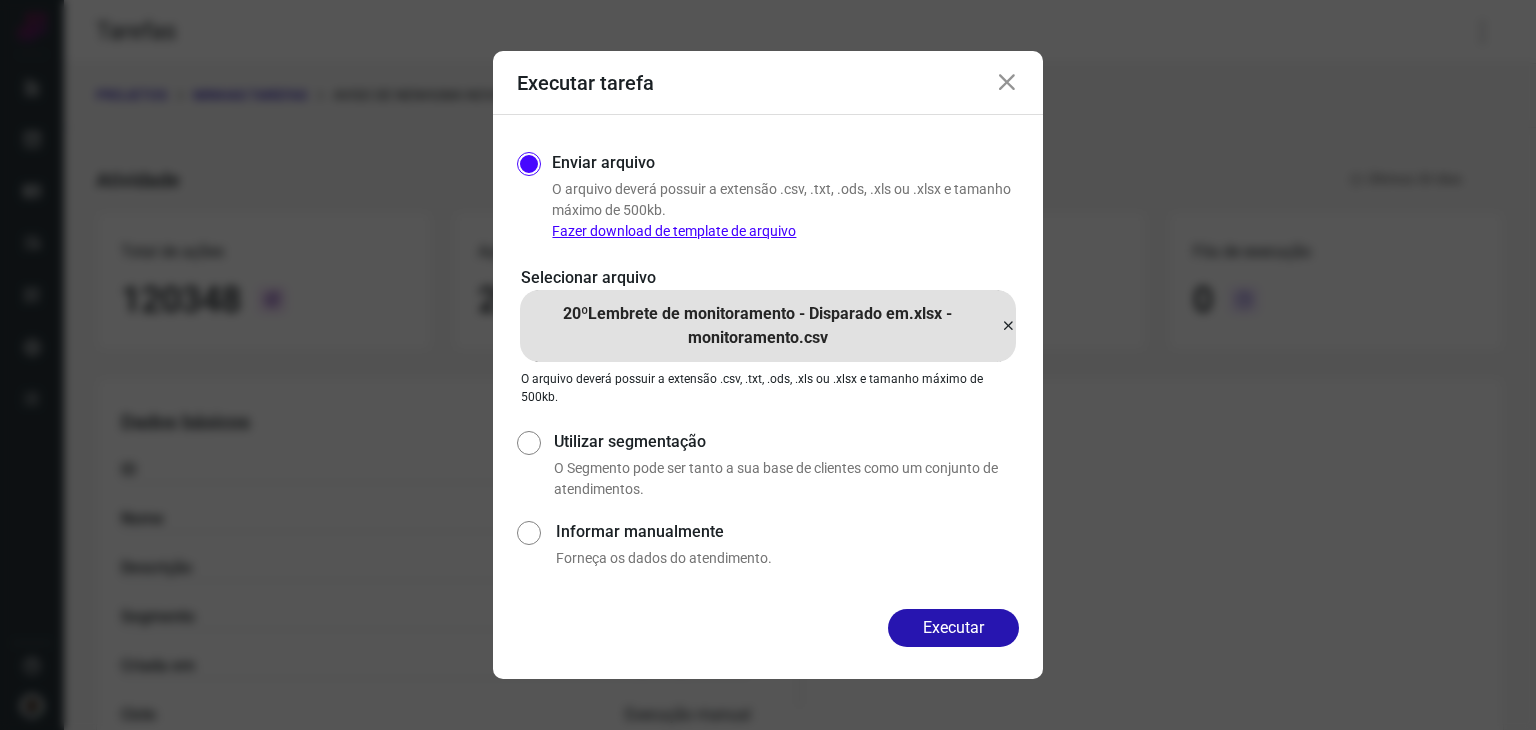 click on "Enviar arquivo  O arquivo deverá possuir a extensão .csv, .txt, .ods, .xls ou .xlsx e tamanho máximo de 500kb. Fazer download de template de arquivo Selecionar arquivo 20ºLembrete de monitoramento - Disparado em.xlsx - monitoramento.csv 20ºLembrete de monitoramento - Disparado em.xlsx - monitoramento.csv  O arquivo deverá possuir a extensão .csv, .txt, .ods, .xls ou .xlsx e tamanho máximo de 500kb.  Utilizar segmentação  O Segmento pode ser tanto a sua base de clientes como um conjunto de atendimentos.  Informar manualmente  Forneça os dados do atendimento." at bounding box center [768, 362] 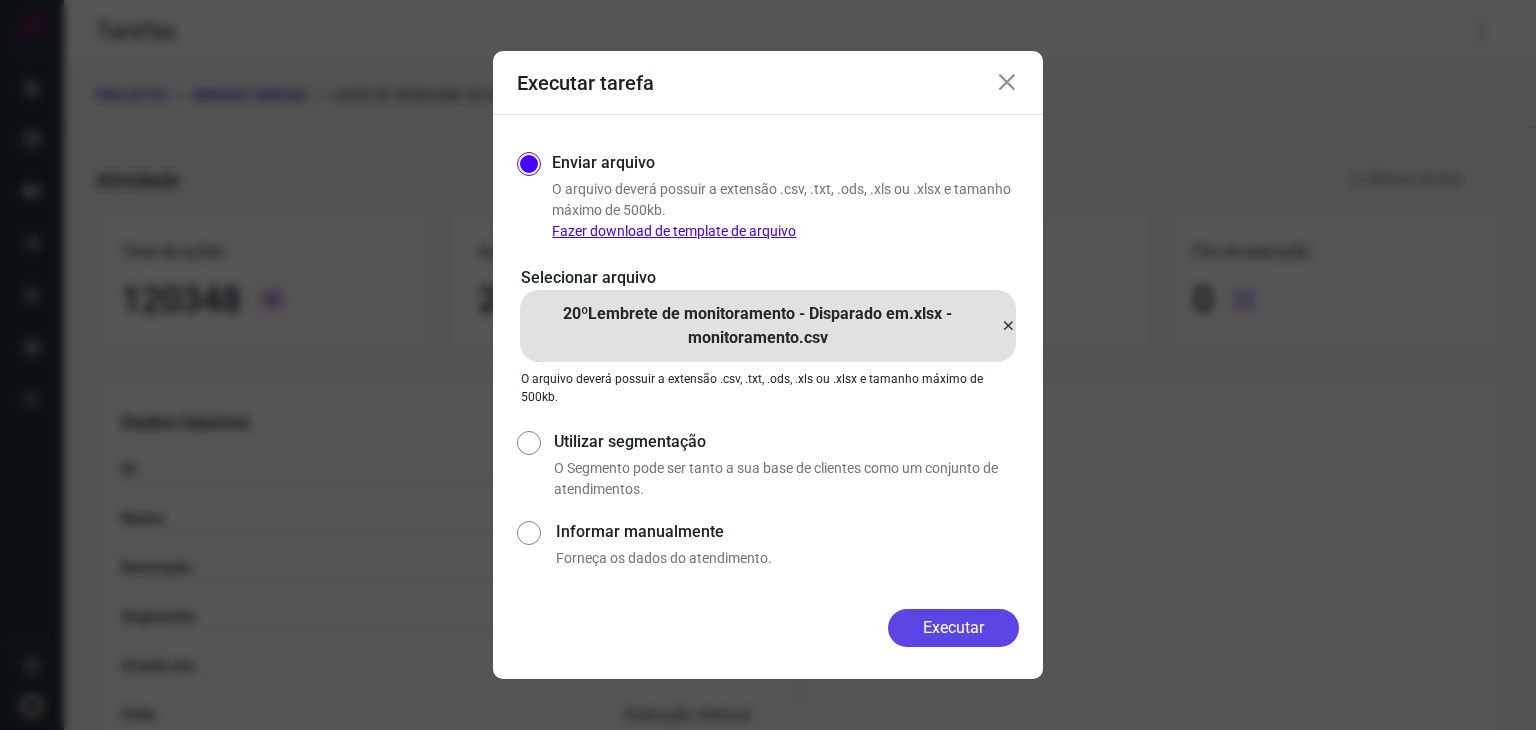 click on "Executar" at bounding box center [953, 628] 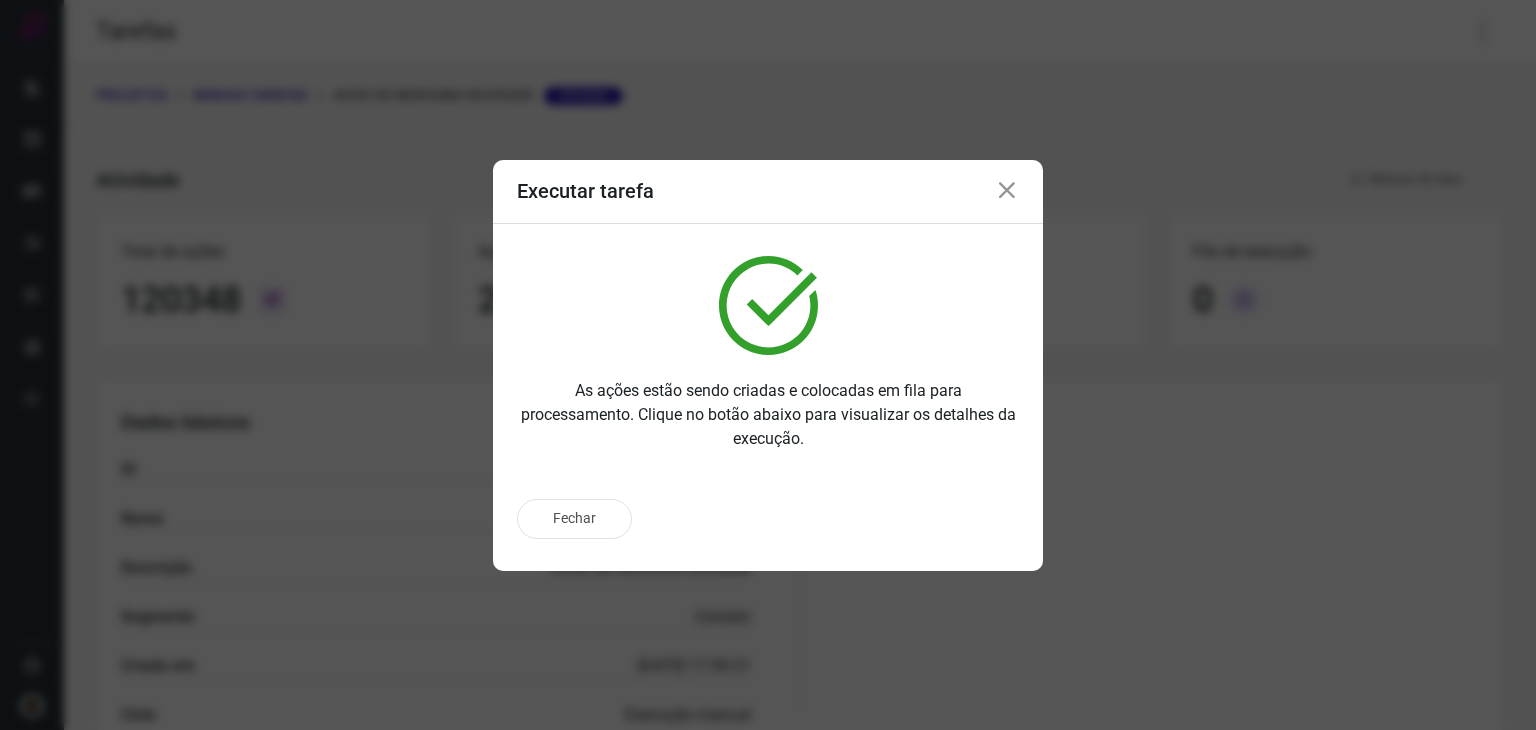 click on "Executar tarefa" at bounding box center [768, 192] 